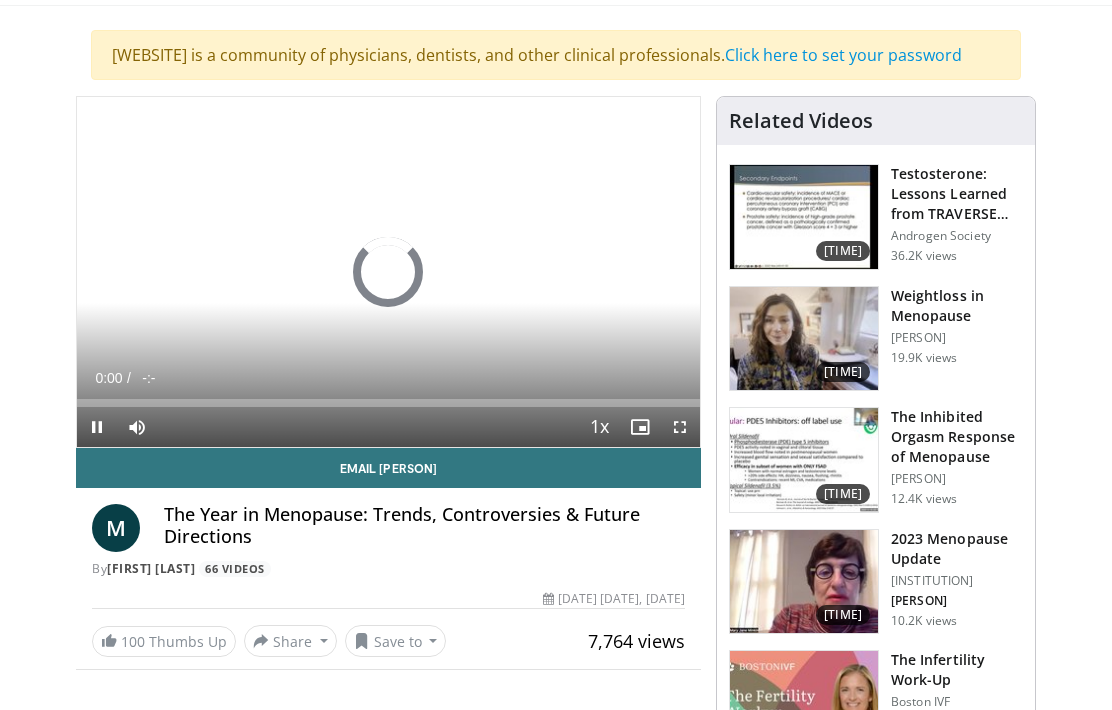 scroll, scrollTop: 124, scrollLeft: 0, axis: vertical 